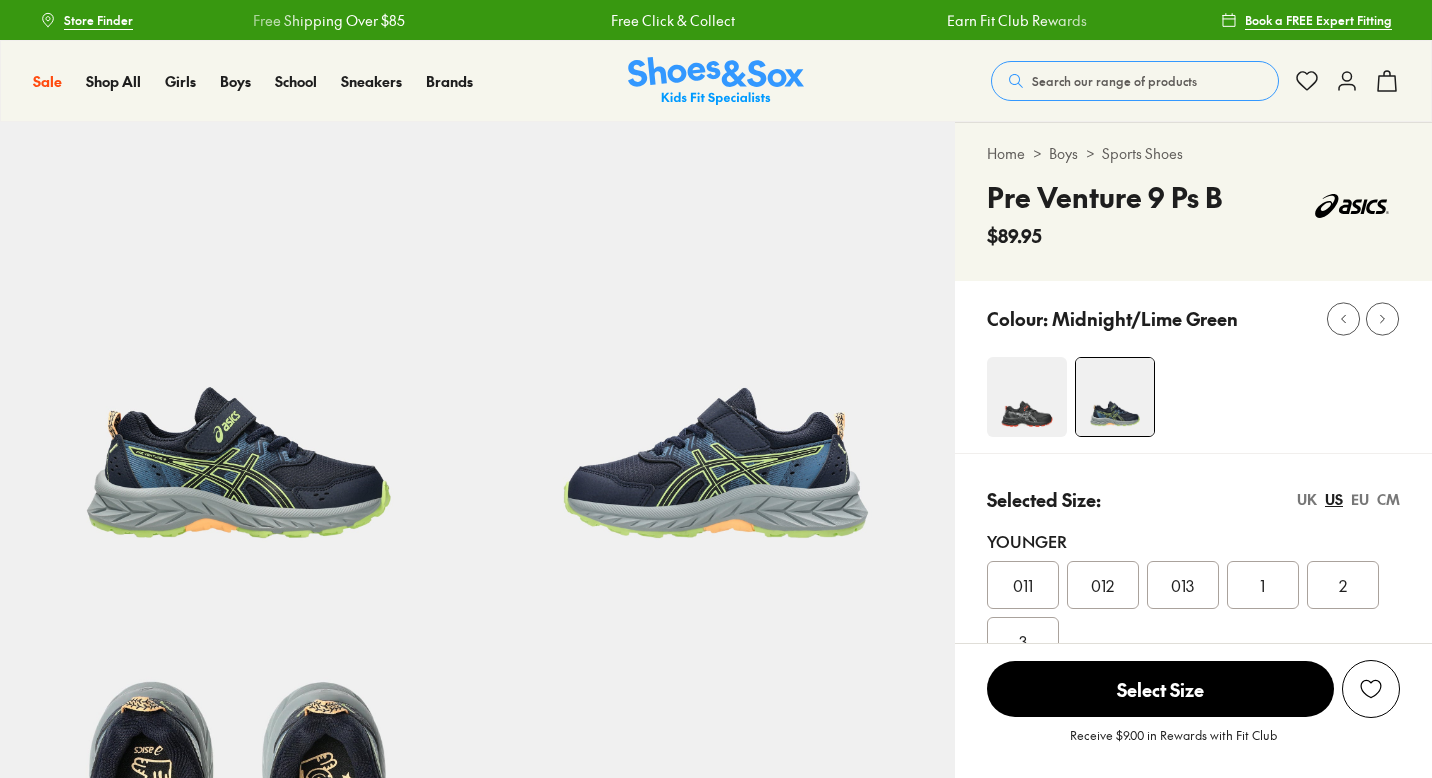 scroll, scrollTop: 0, scrollLeft: 0, axis: both 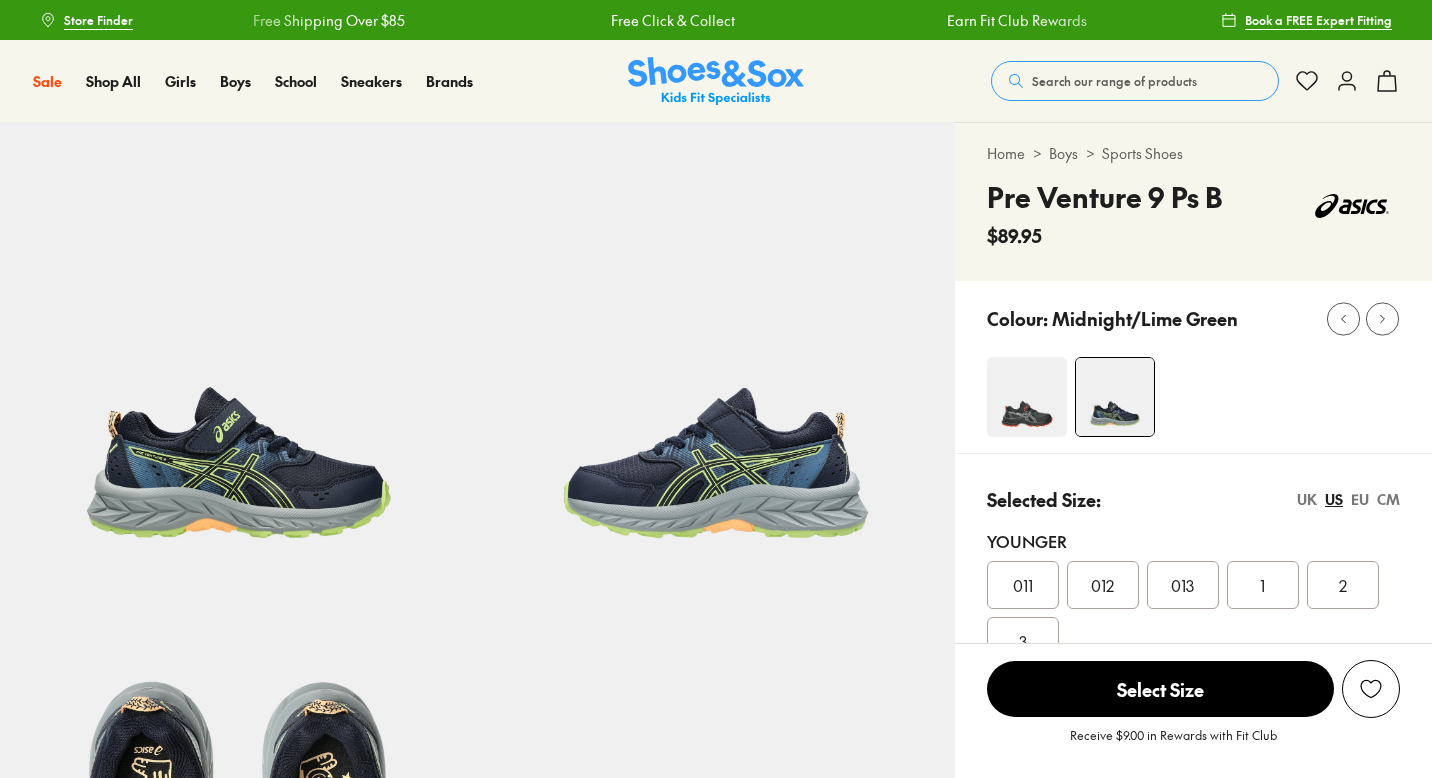 select on "*" 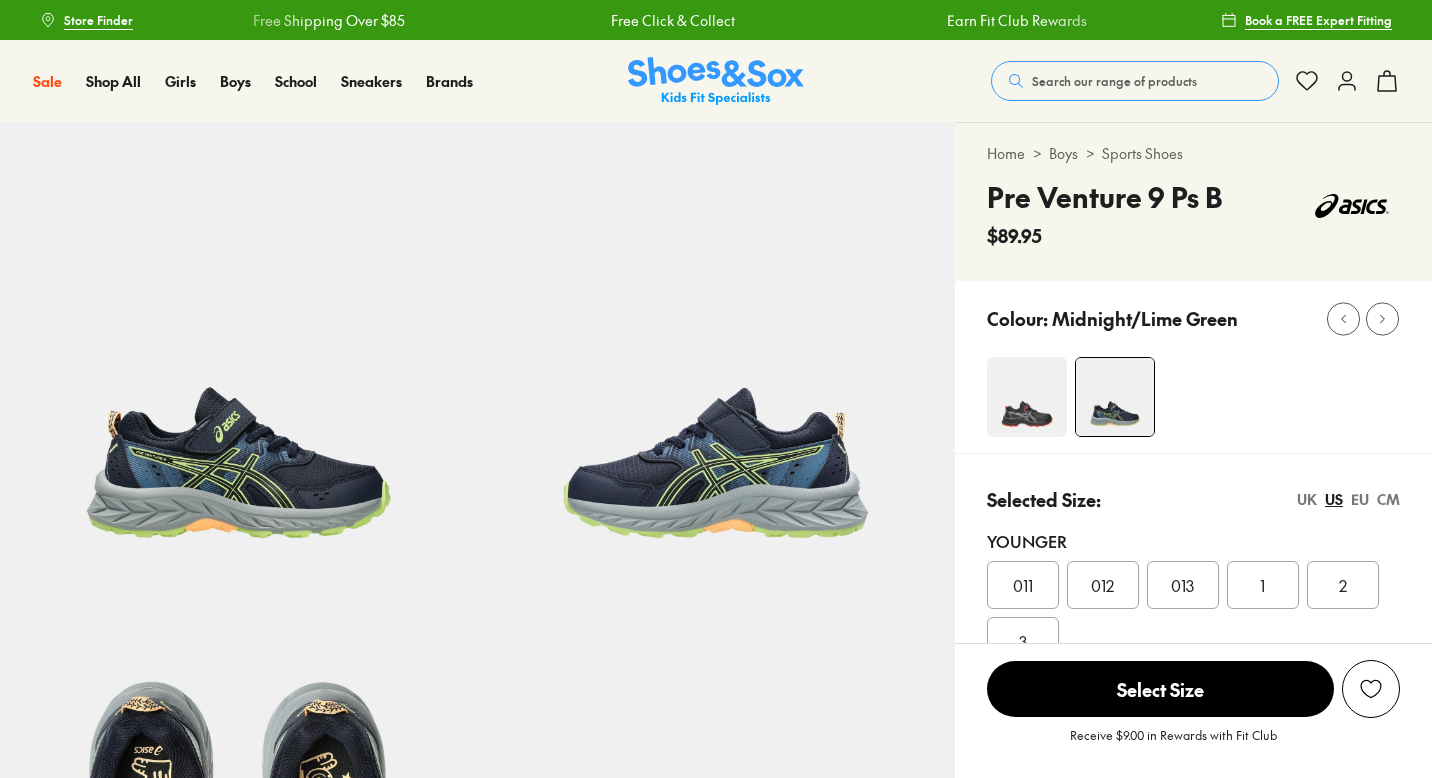 click on "Search our range of products" at bounding box center (1114, 81) 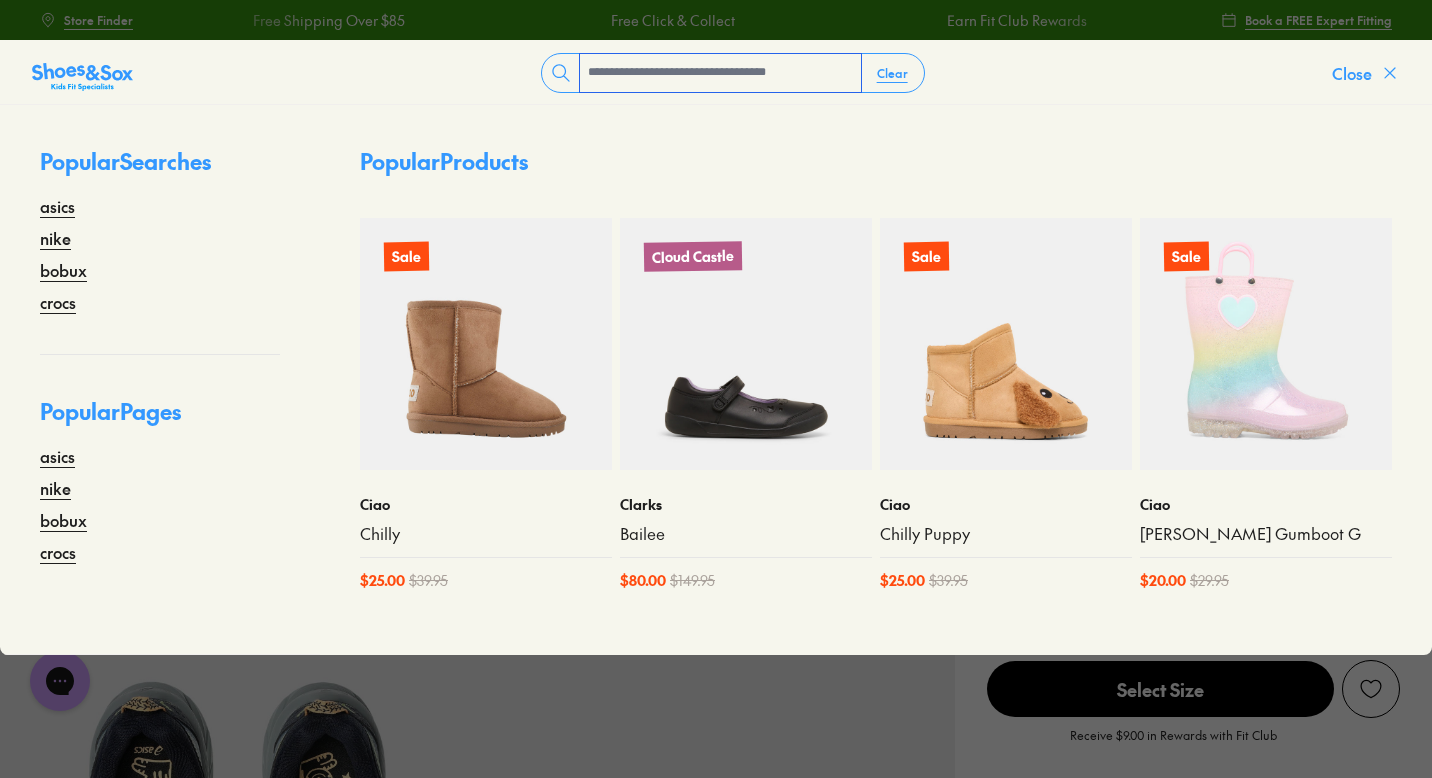 scroll, scrollTop: 0, scrollLeft: 0, axis: both 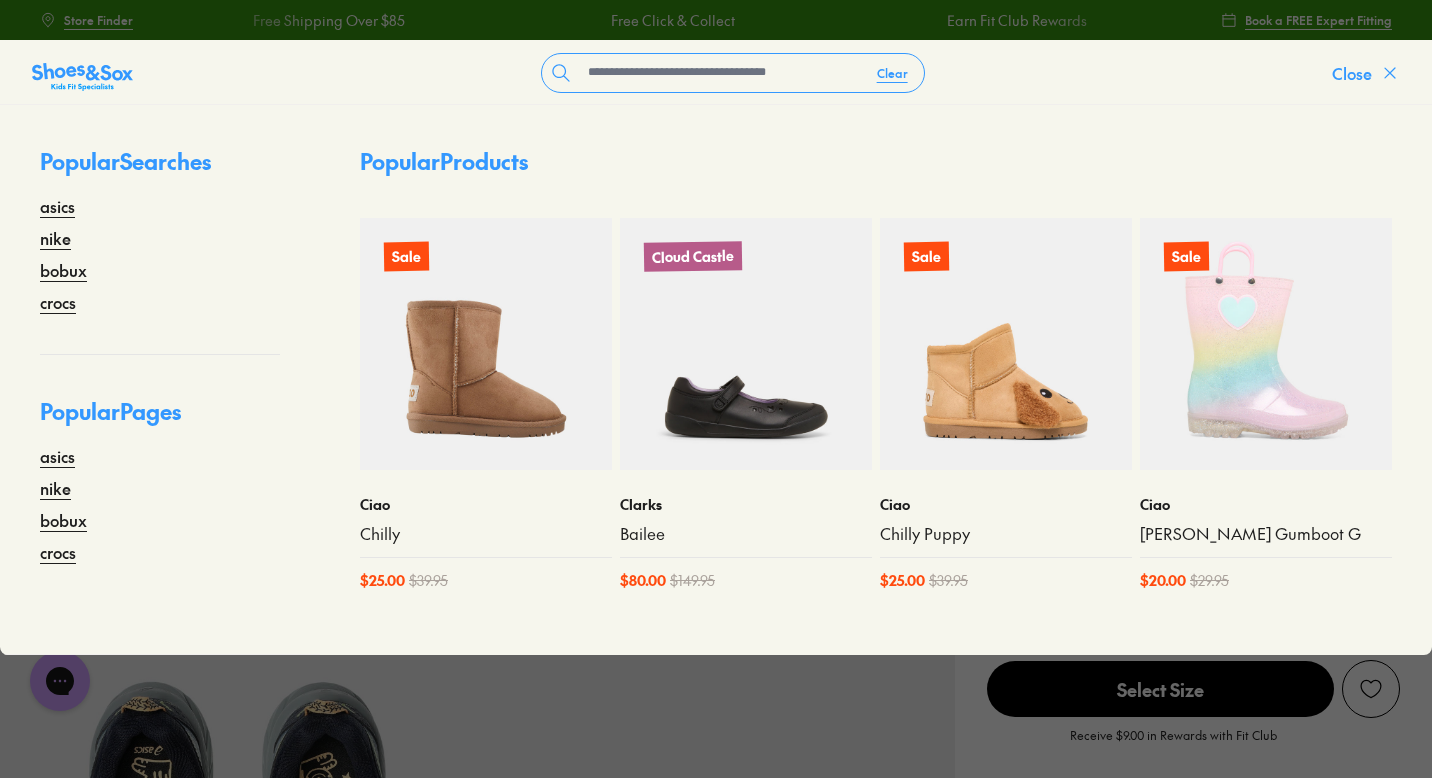 click on "Close" at bounding box center (1352, 73) 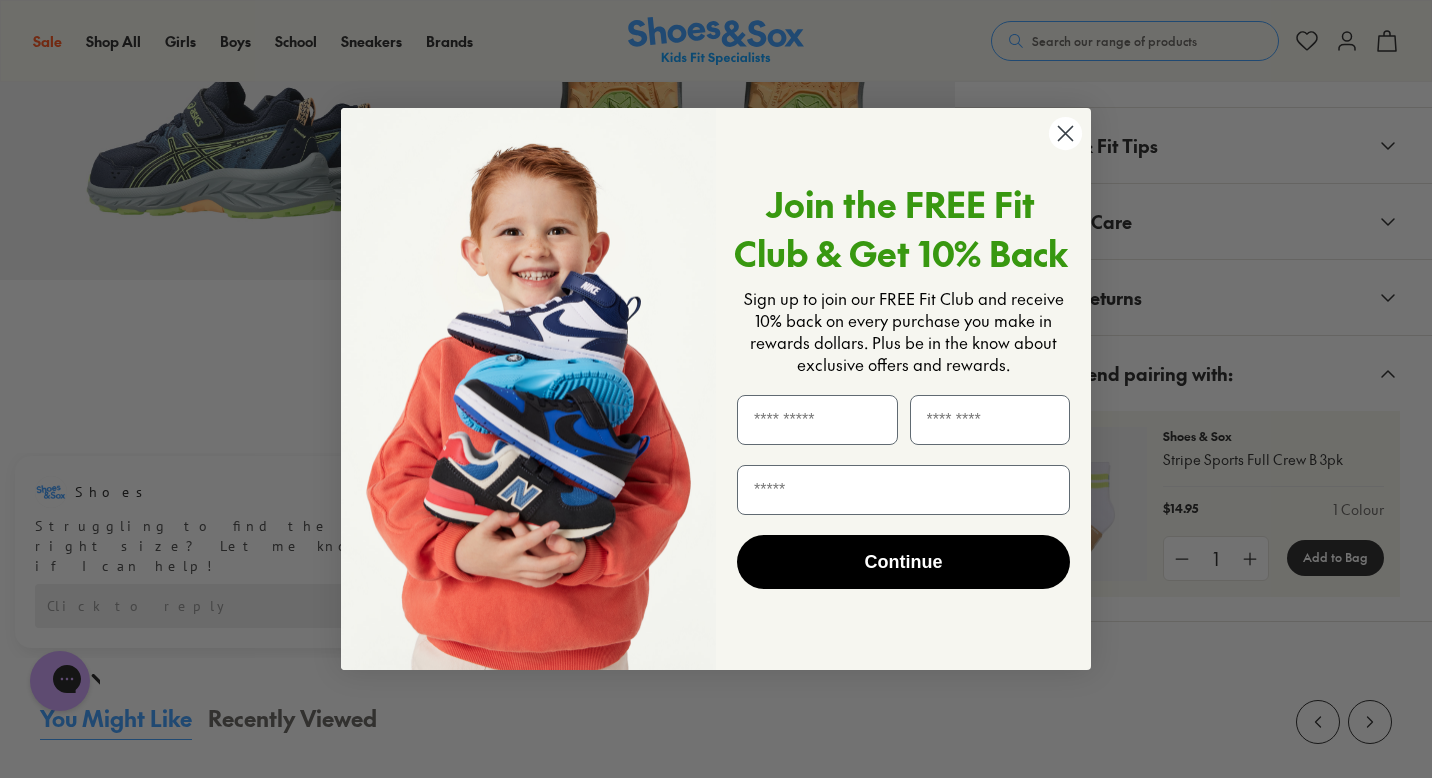 scroll, scrollTop: 1283, scrollLeft: 0, axis: vertical 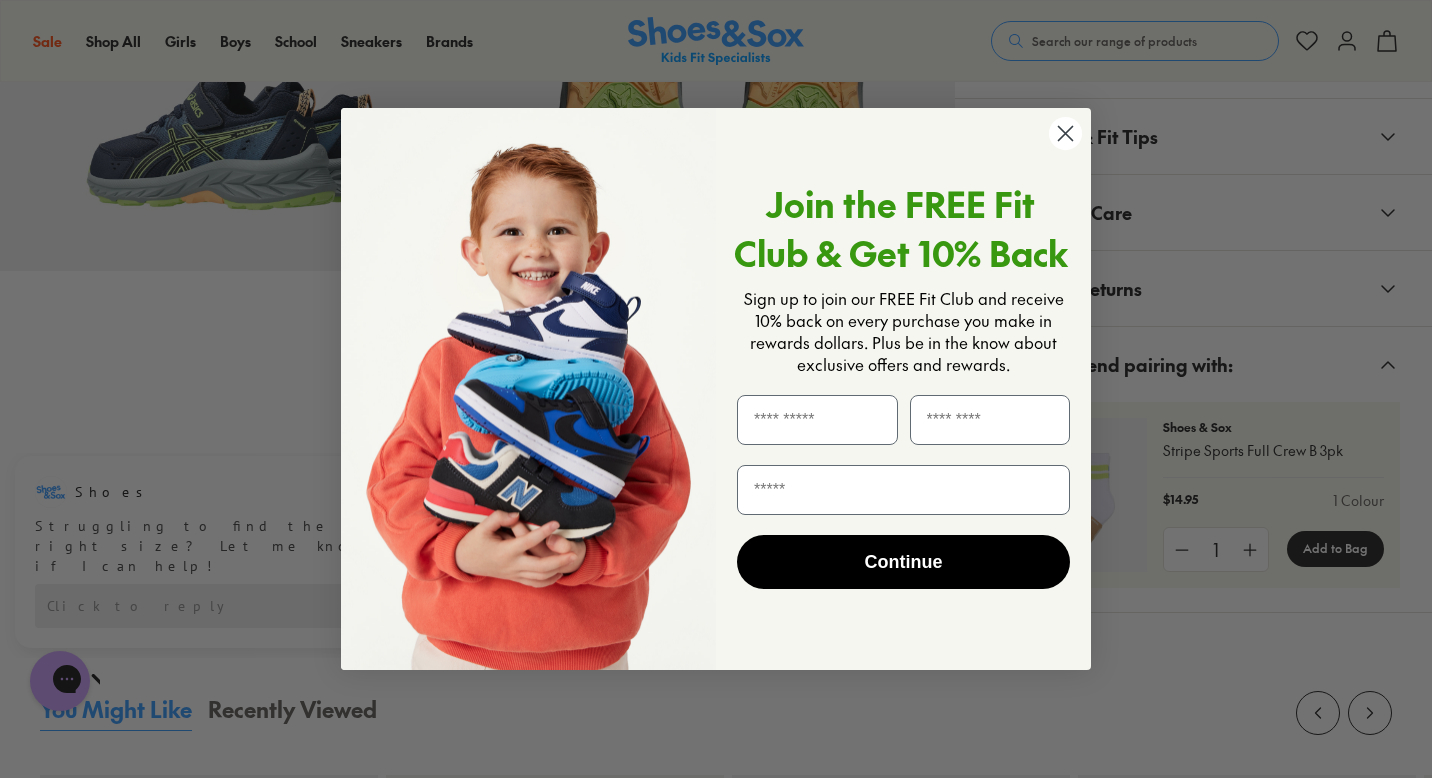 click 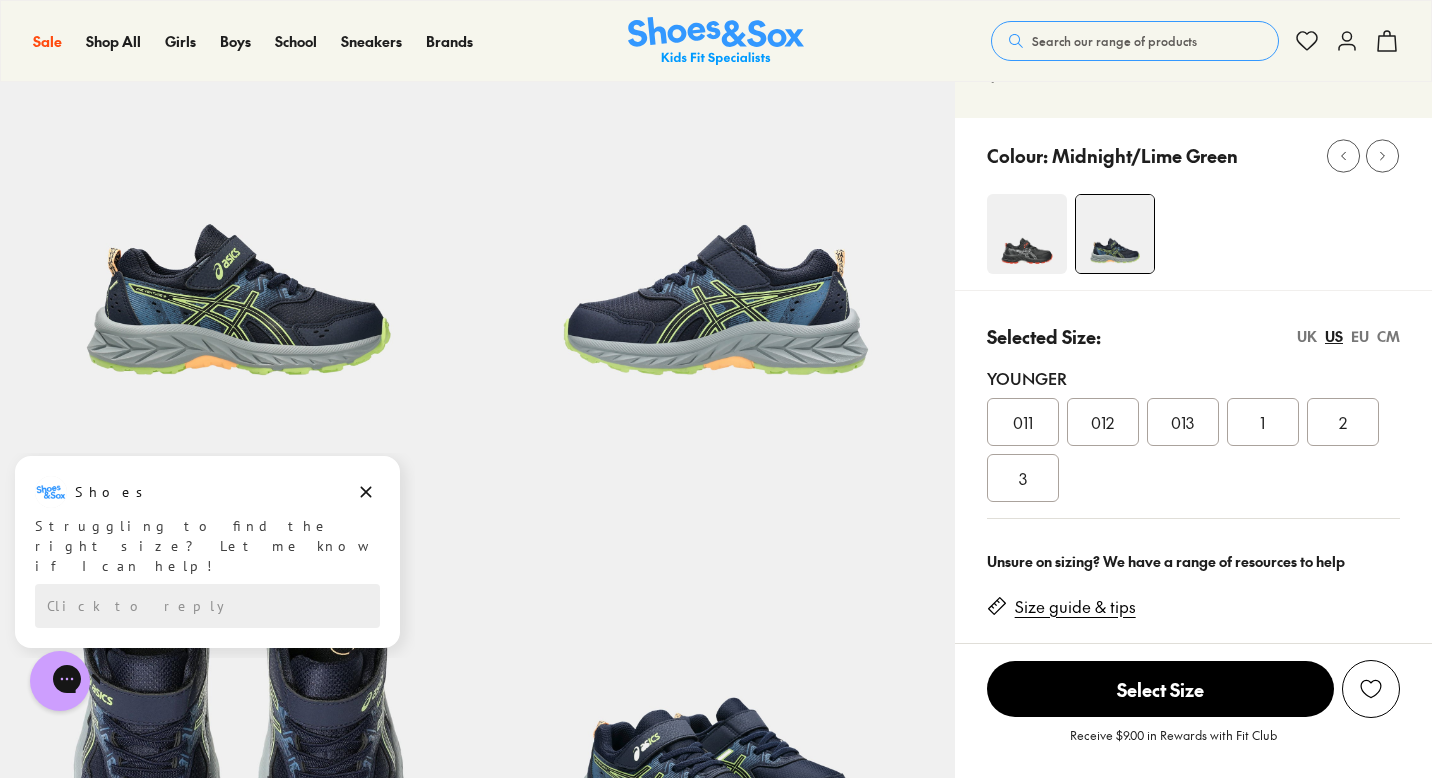 scroll, scrollTop: 146, scrollLeft: 0, axis: vertical 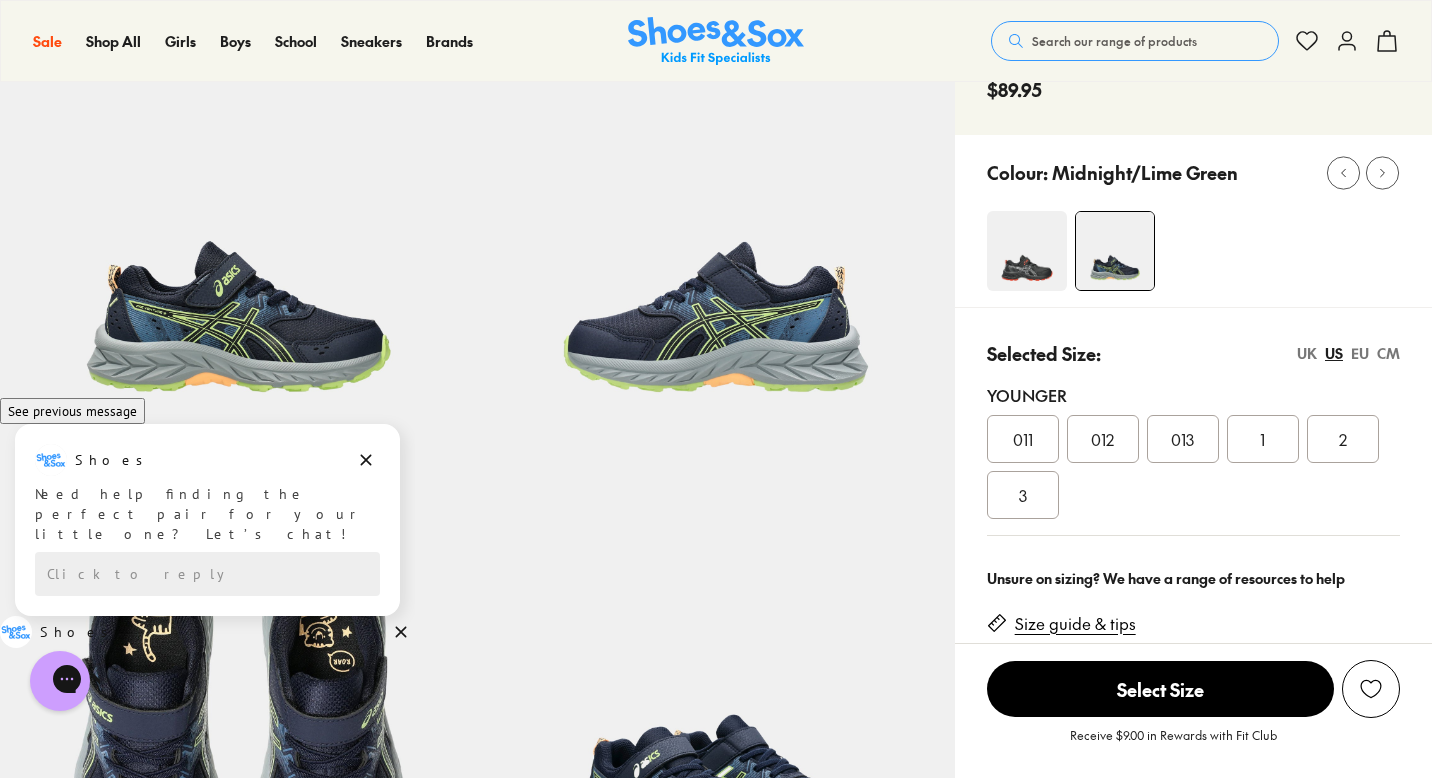 click 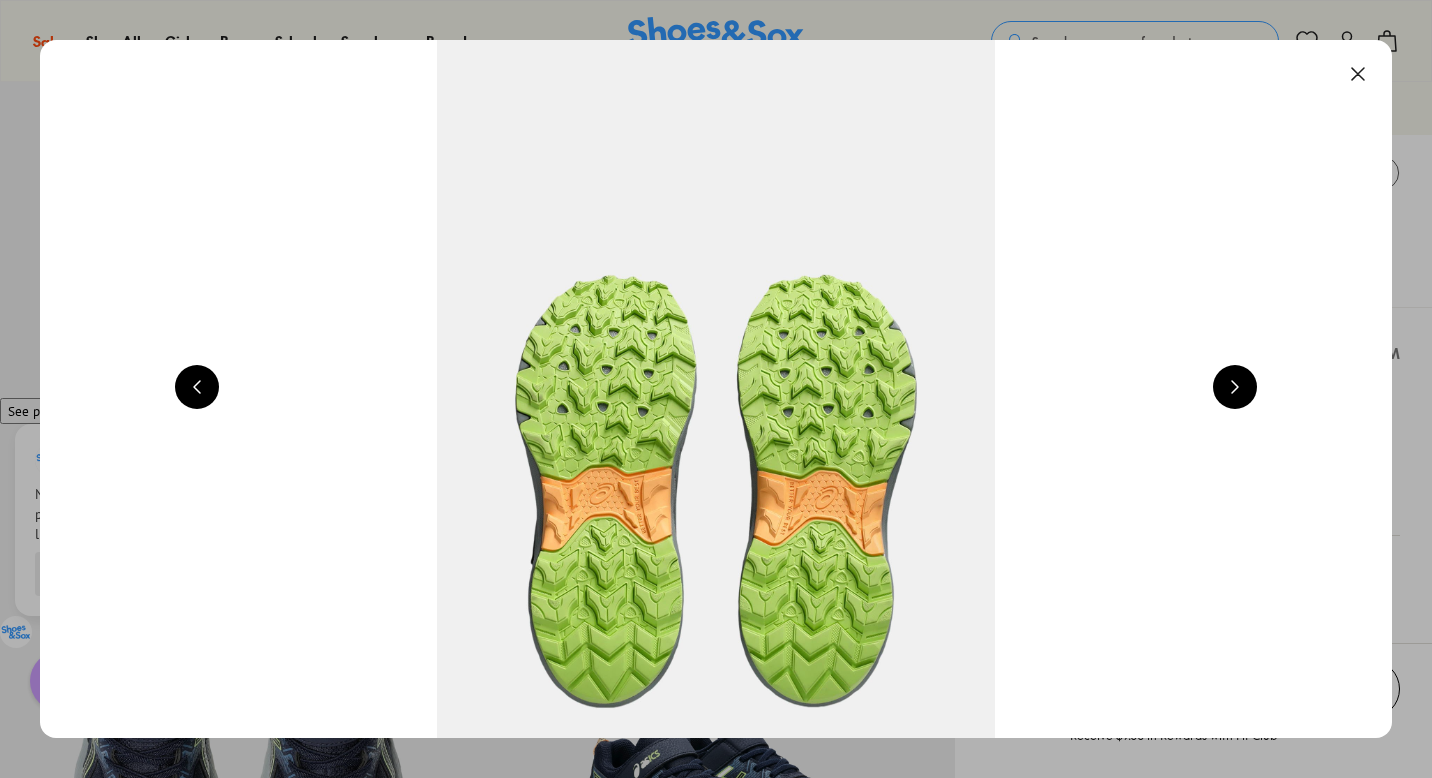 scroll, scrollTop: 0, scrollLeft: 1360, axis: horizontal 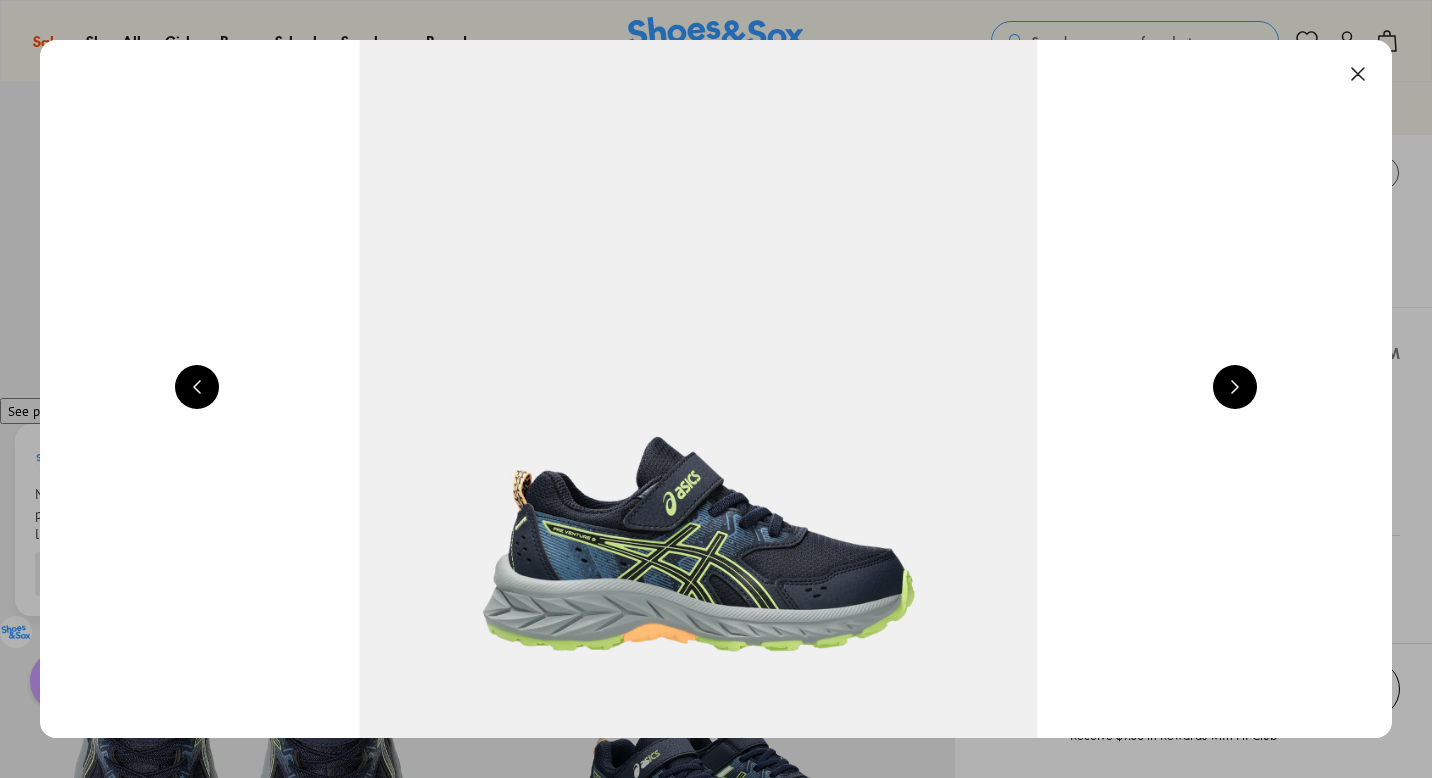 click at bounding box center [698, 314] 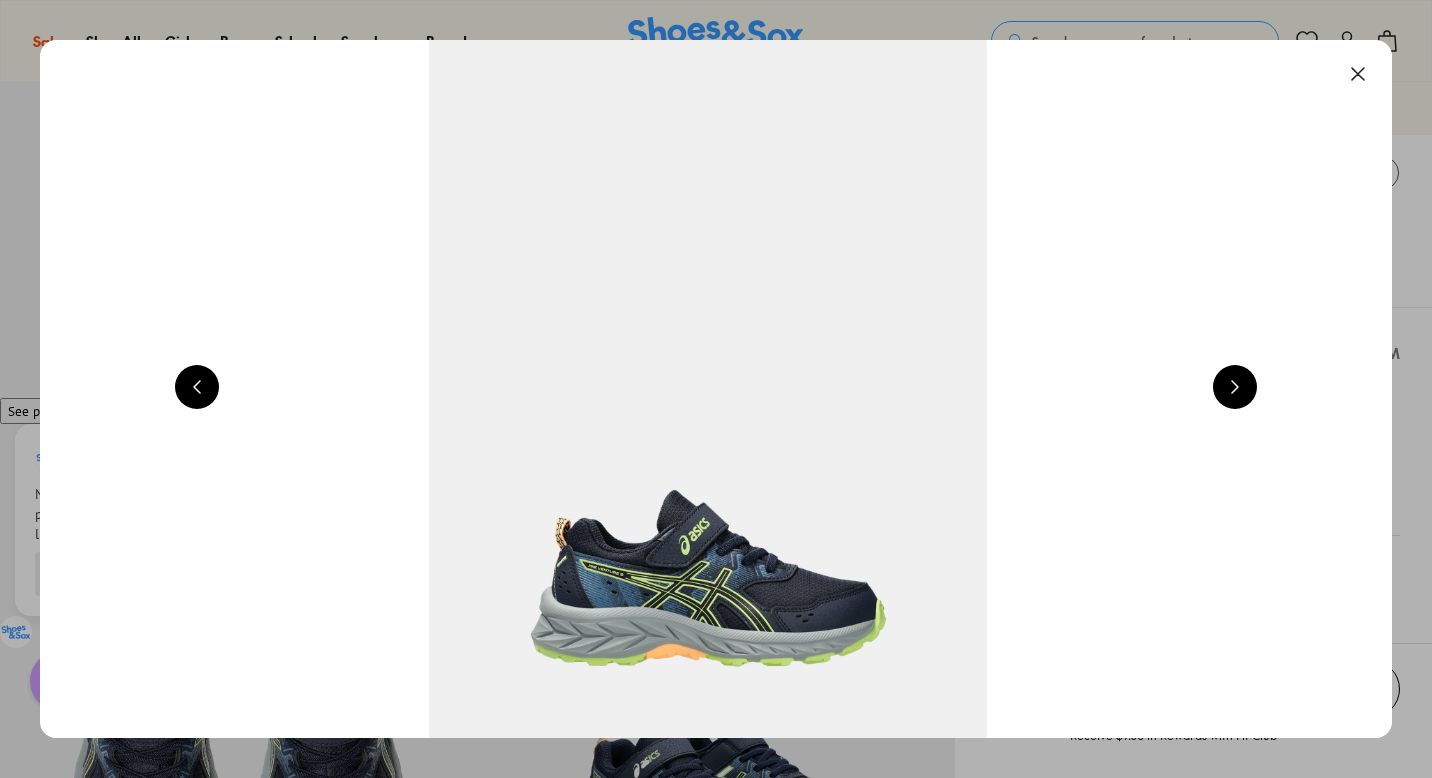 click at bounding box center [1358, 74] 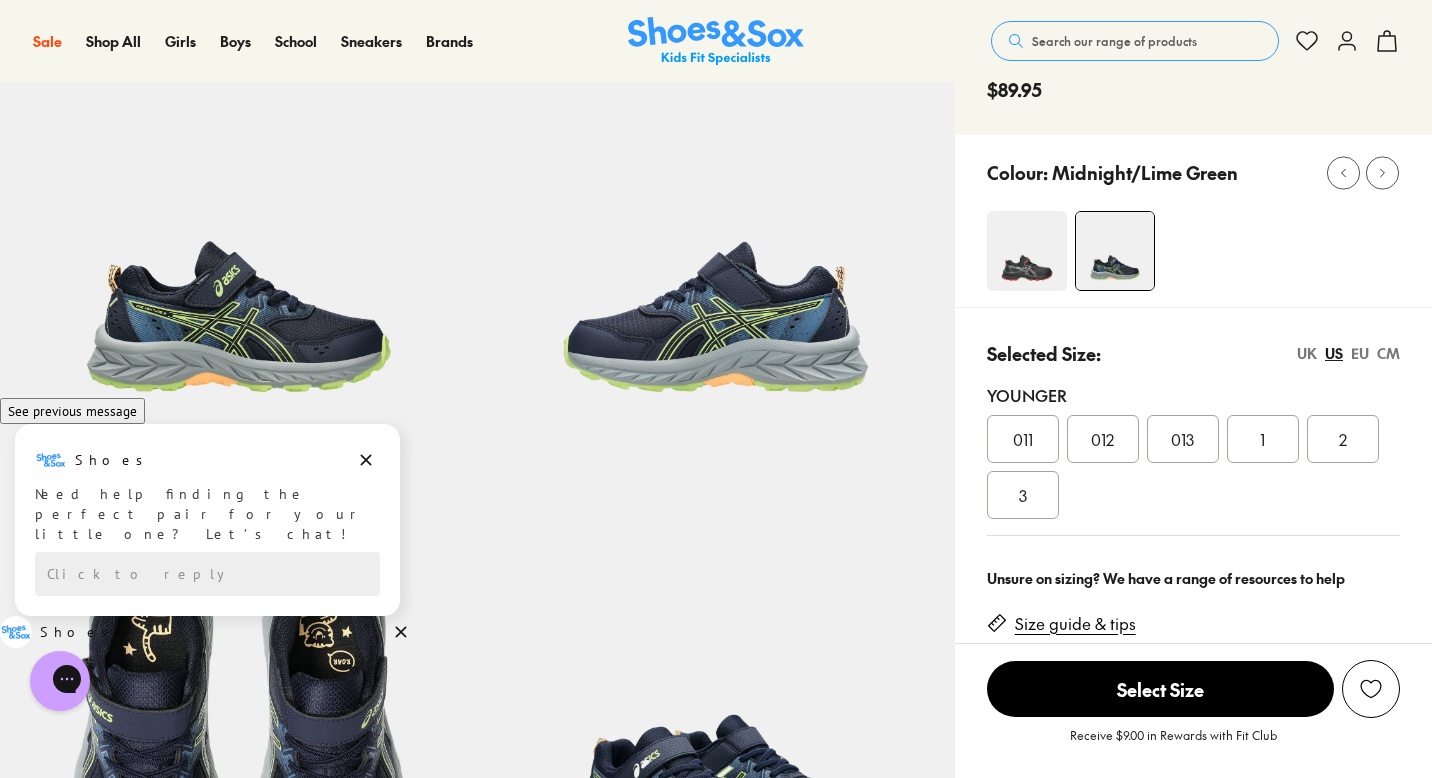 click on "Search our range of products" at bounding box center [1114, 41] 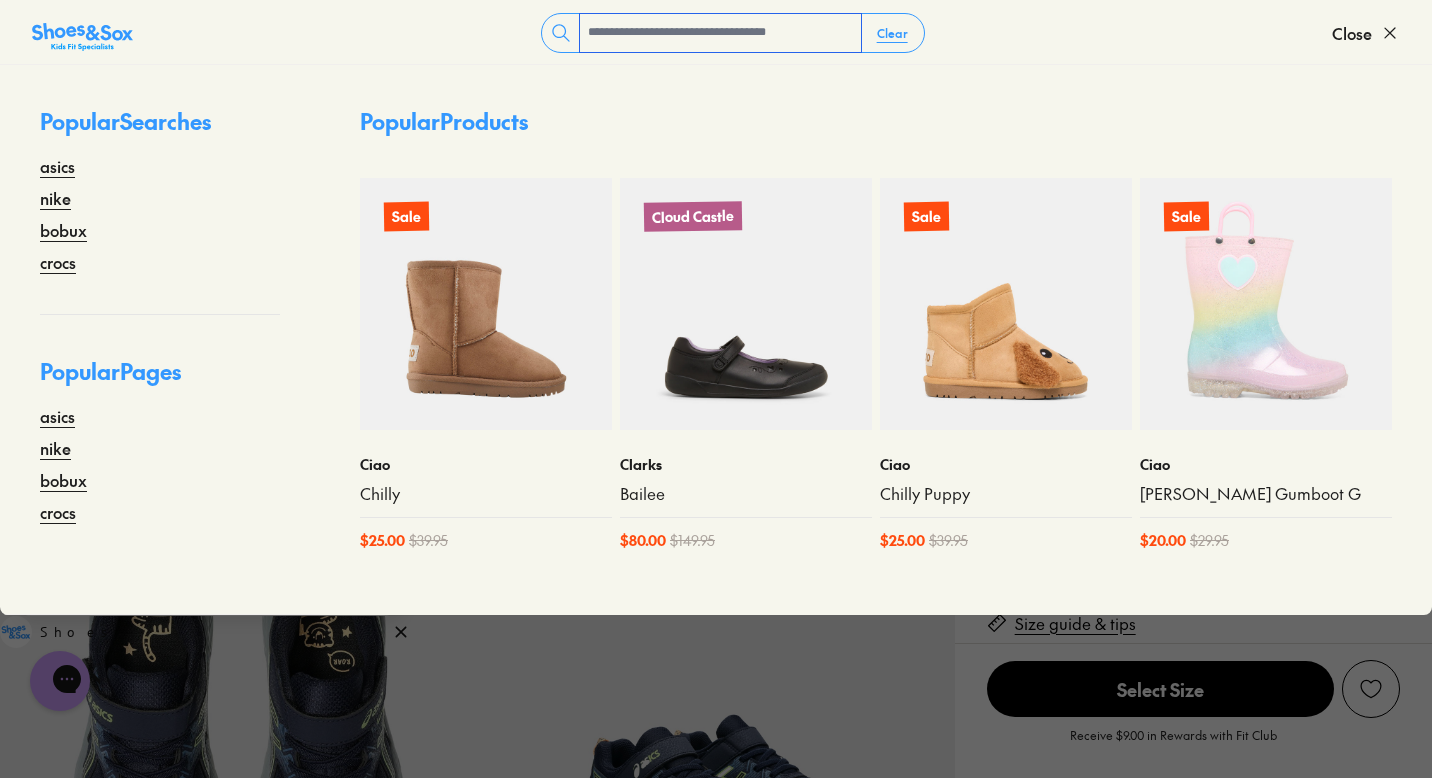 paste on "**********" 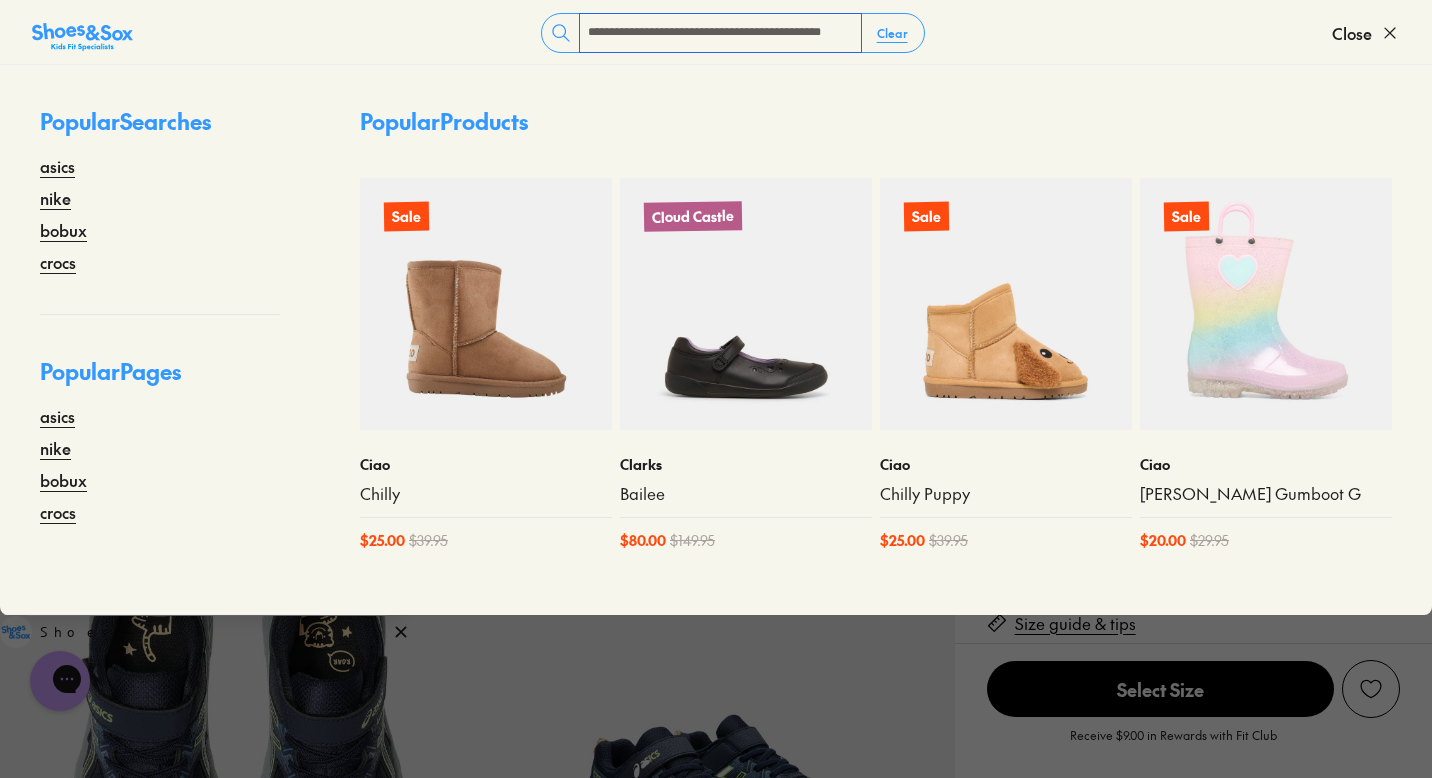 type on "**********" 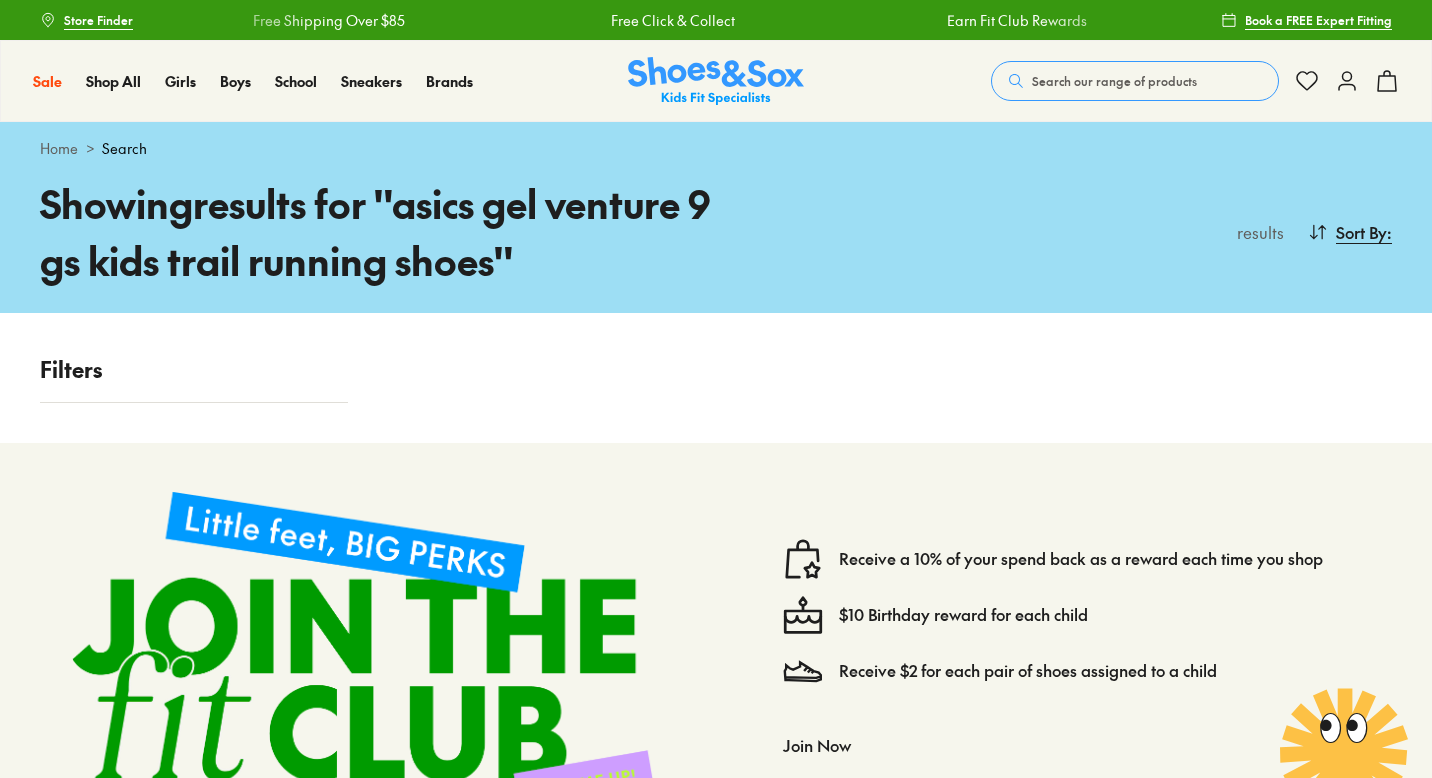 scroll, scrollTop: 0, scrollLeft: 0, axis: both 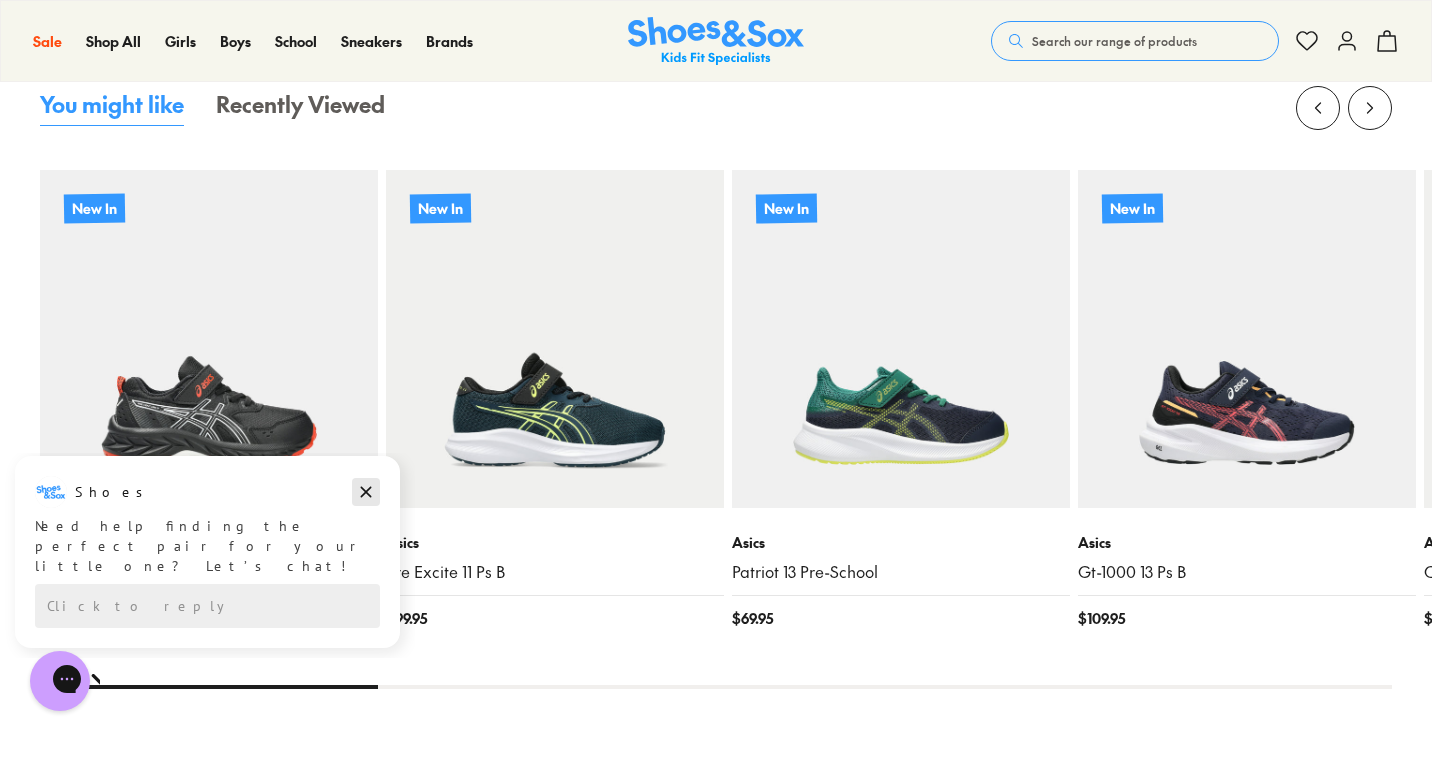 drag, startPoint x: 363, startPoint y: 492, endPoint x: 364, endPoint y: 945, distance: 453.0011 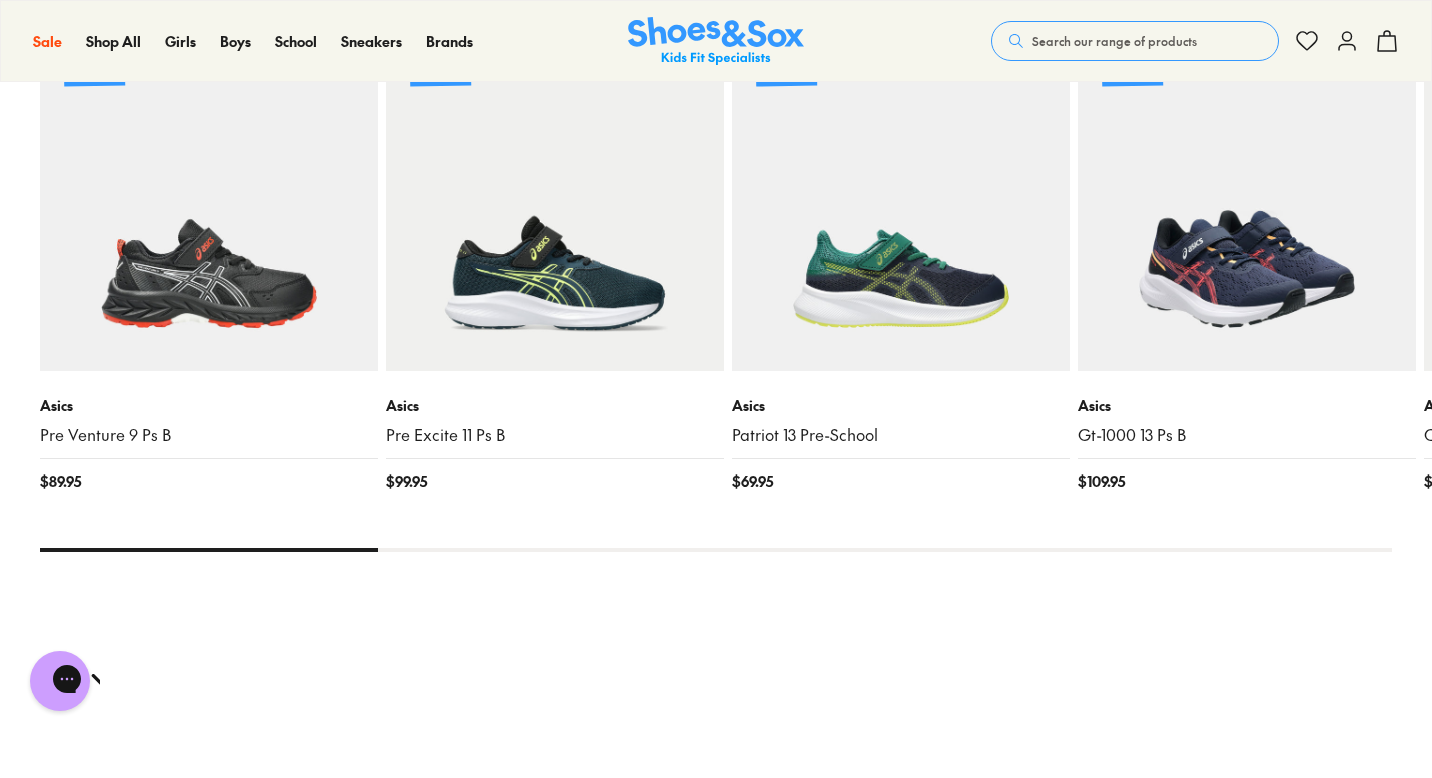 scroll, scrollTop: 481, scrollLeft: 0, axis: vertical 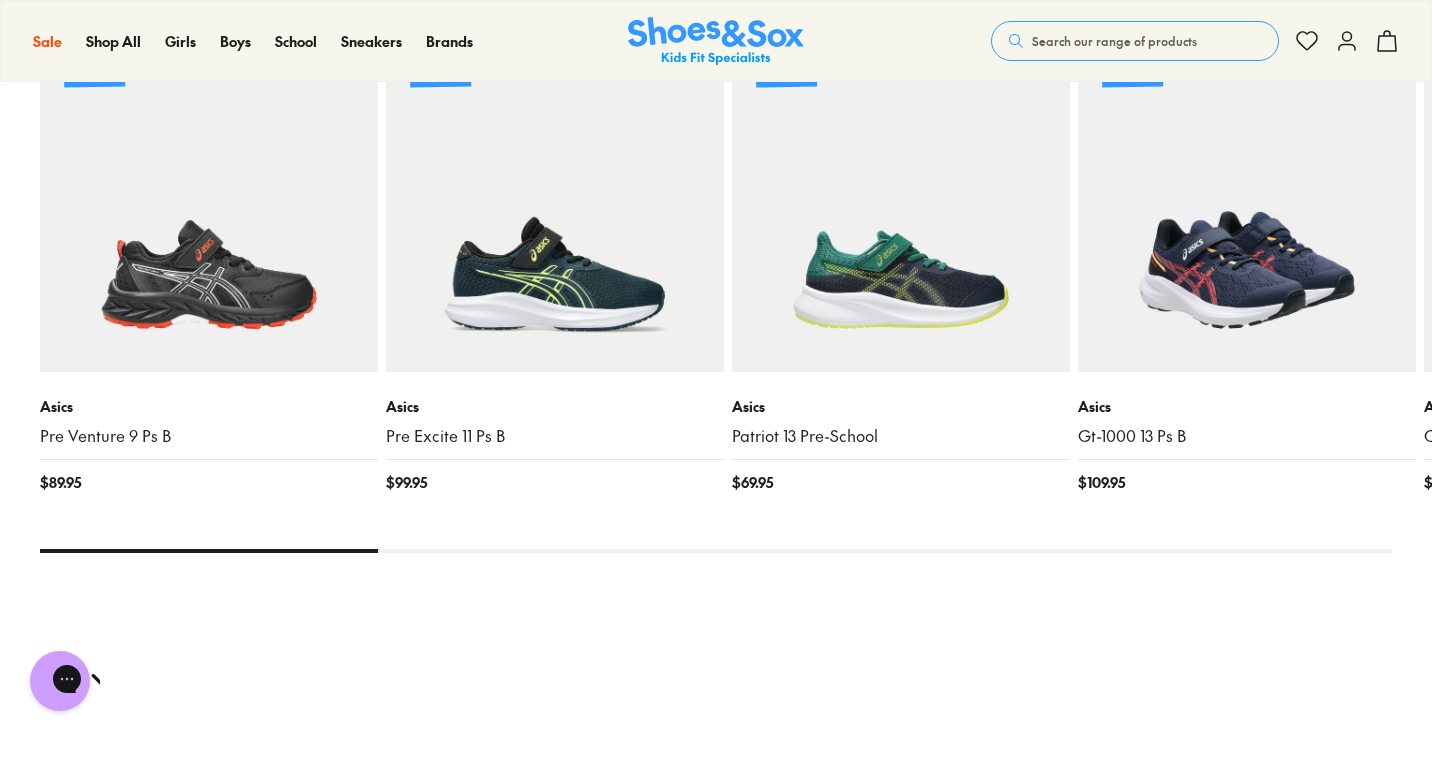 click at bounding box center (1247, 203) 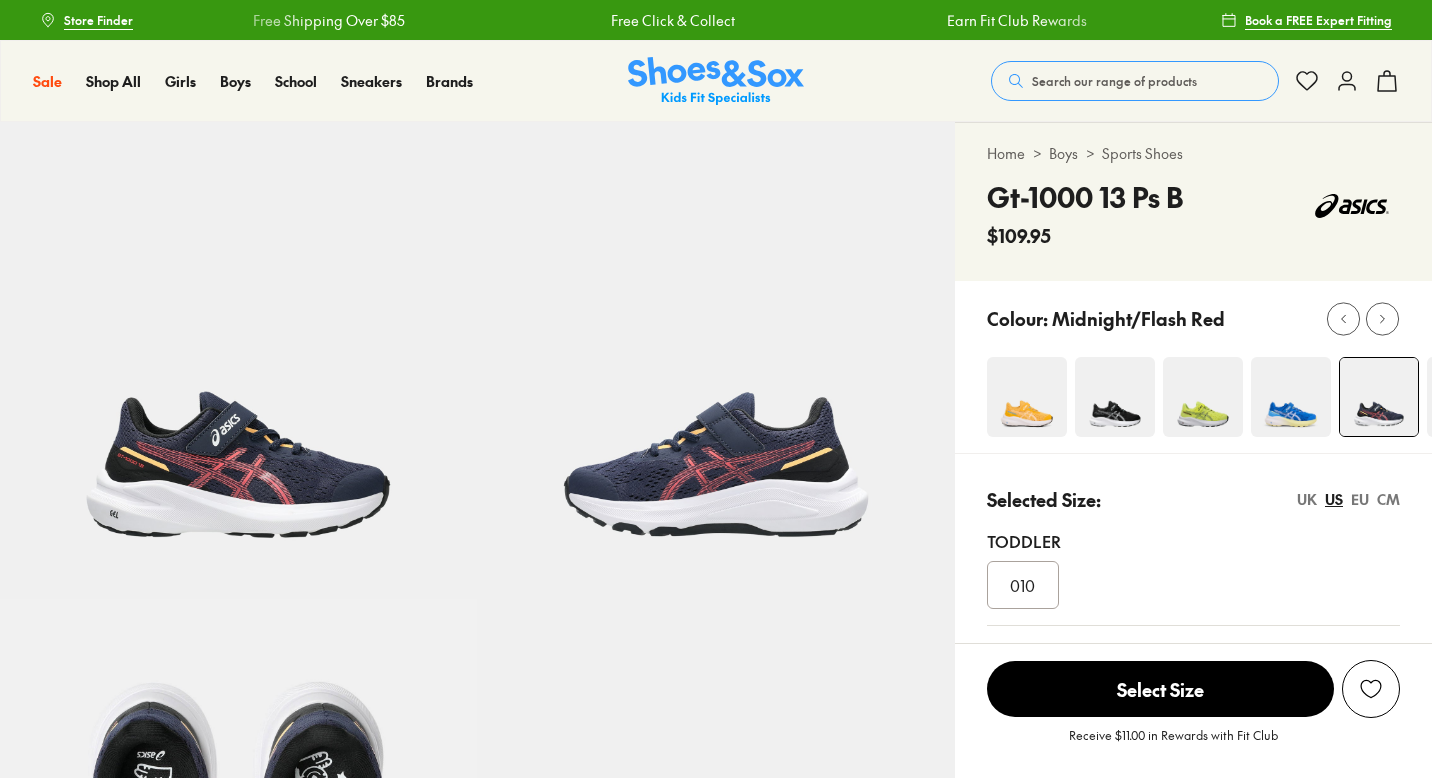 scroll, scrollTop: 0, scrollLeft: 0, axis: both 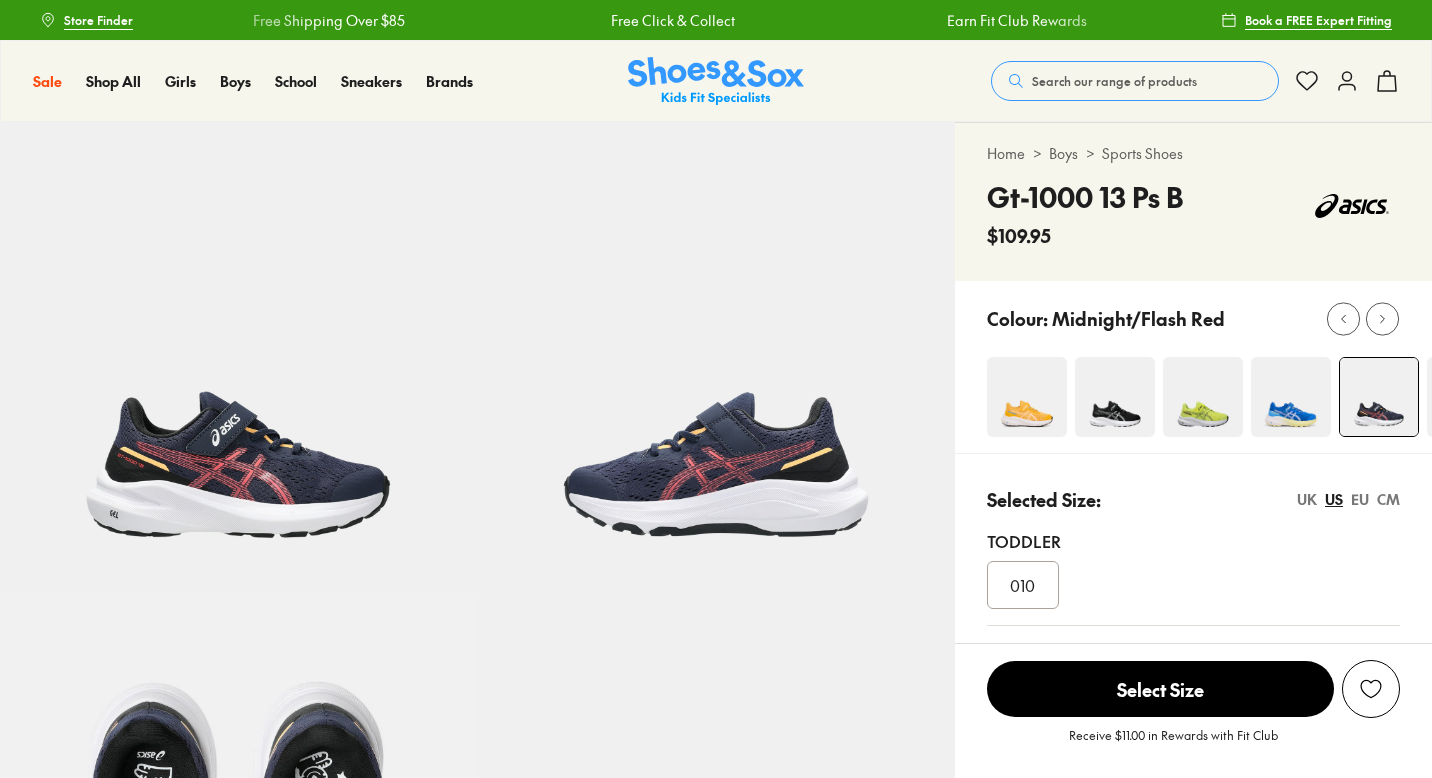 select on "*" 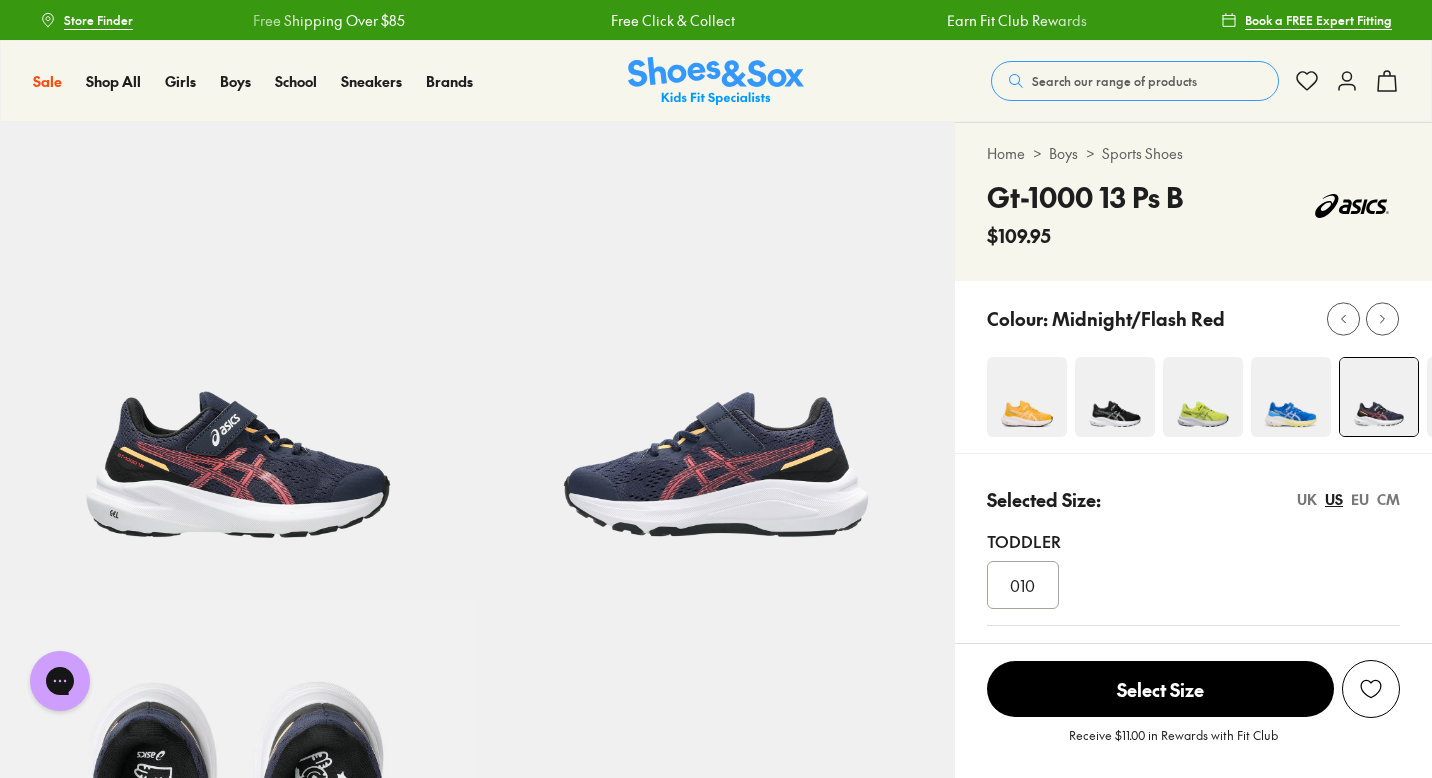 scroll, scrollTop: 0, scrollLeft: 0, axis: both 